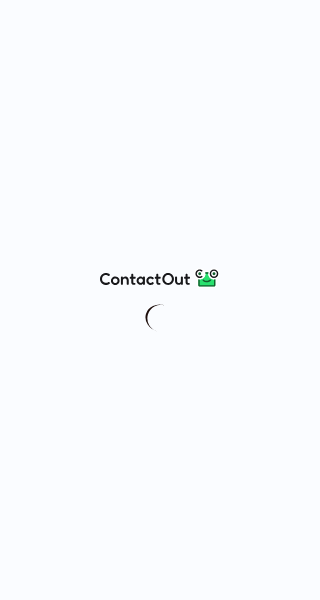 scroll, scrollTop: 0, scrollLeft: 0, axis: both 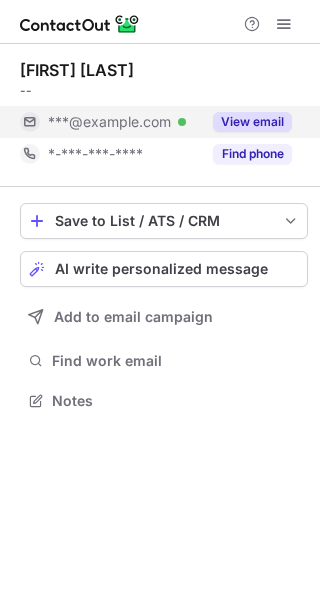click on "View email" at bounding box center (252, 122) 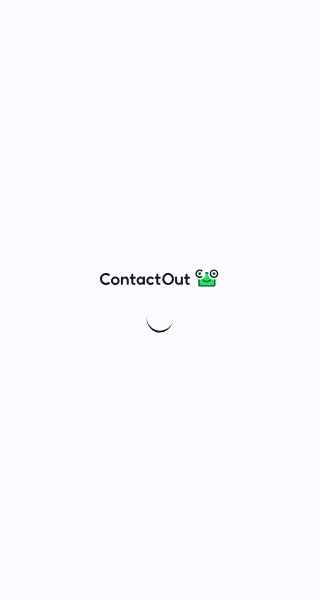 scroll, scrollTop: 0, scrollLeft: 0, axis: both 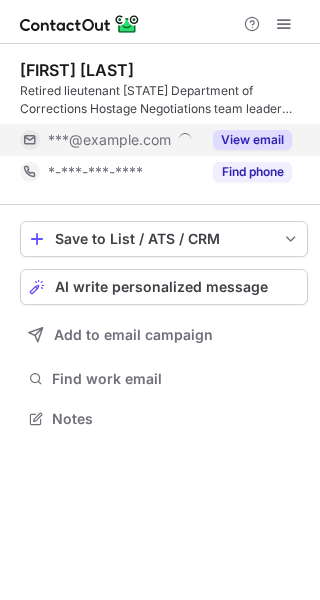 click on "View email" at bounding box center (252, 140) 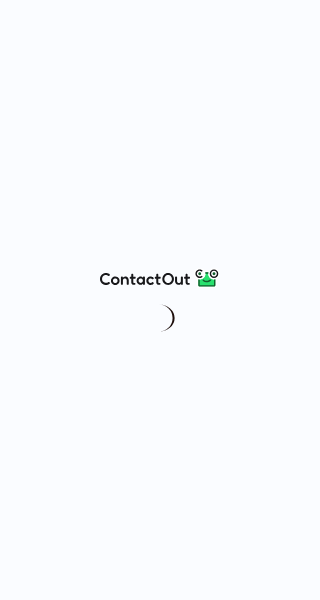 scroll, scrollTop: 0, scrollLeft: 0, axis: both 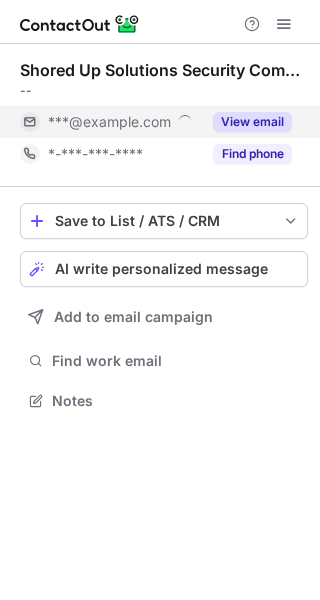 click on "View email" at bounding box center (252, 122) 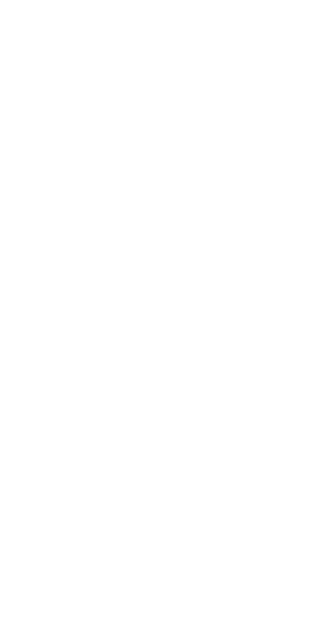 scroll, scrollTop: 0, scrollLeft: 0, axis: both 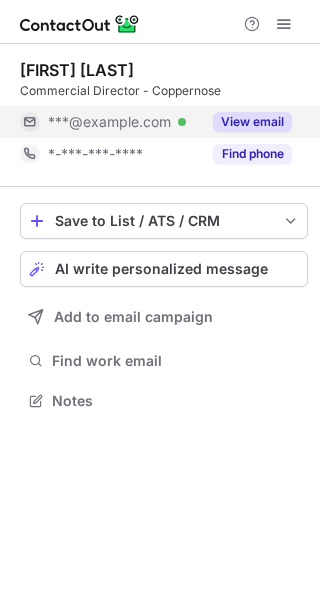 click on "View email" at bounding box center [252, 122] 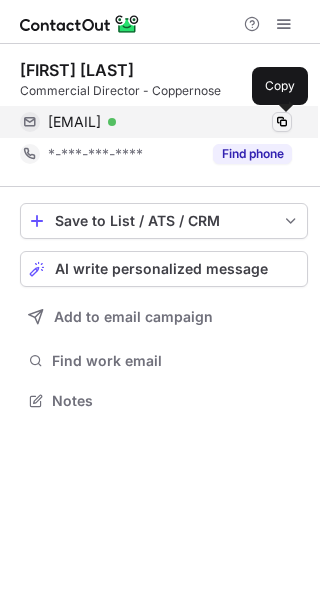 click at bounding box center (282, 122) 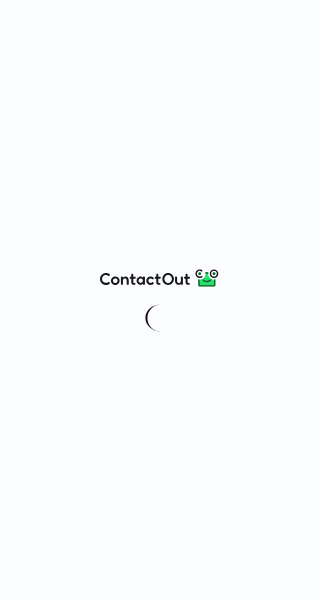 scroll, scrollTop: 0, scrollLeft: 0, axis: both 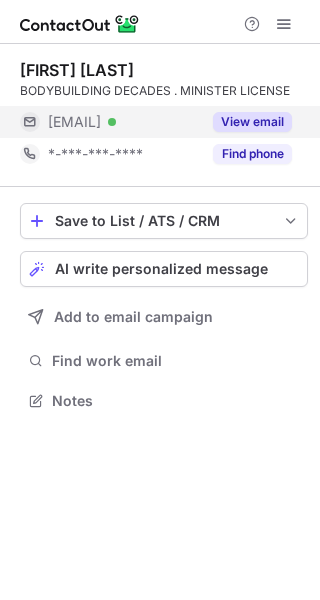 click on "View email" at bounding box center (252, 122) 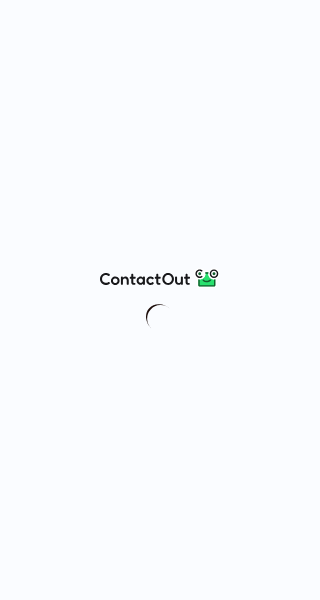 scroll, scrollTop: 0, scrollLeft: 0, axis: both 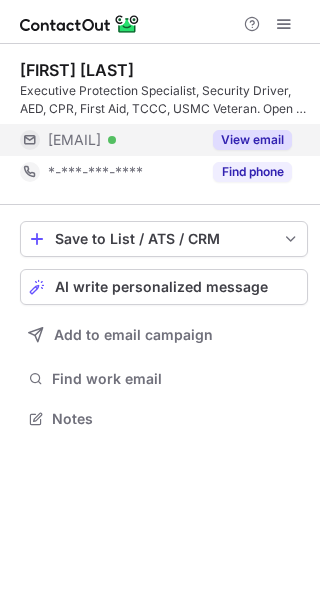 click on "View email" at bounding box center [252, 140] 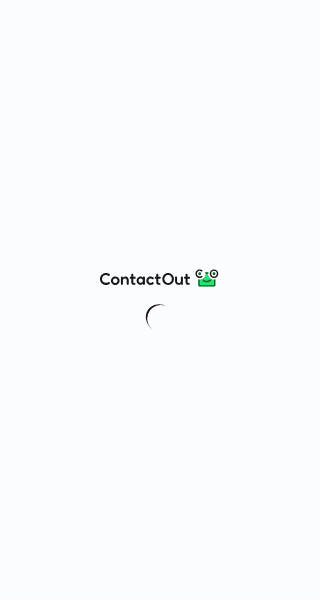 scroll, scrollTop: 0, scrollLeft: 0, axis: both 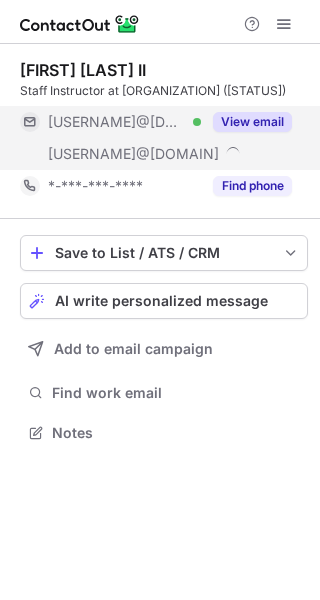 click on "View email" at bounding box center (252, 122) 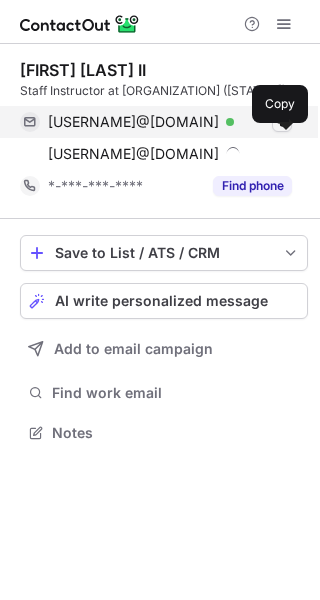 click at bounding box center (282, 122) 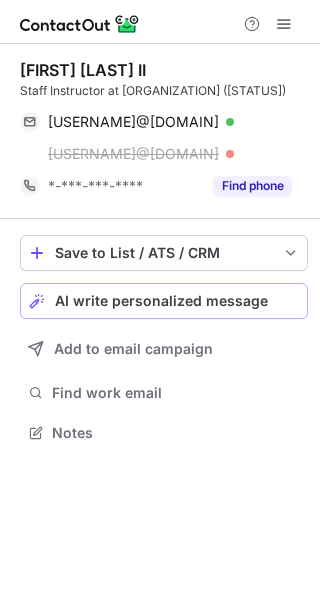 click on "AI write personalized message" at bounding box center (164, 301) 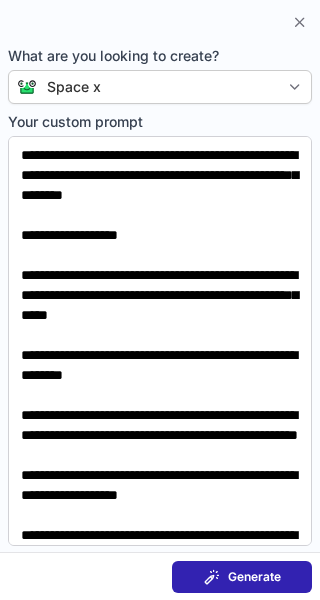 scroll, scrollTop: 405, scrollLeft: 320, axis: both 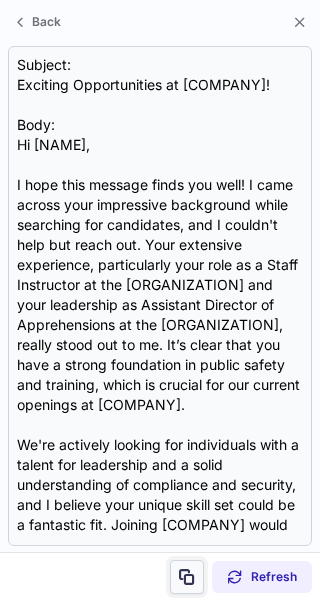 click at bounding box center (187, 577) 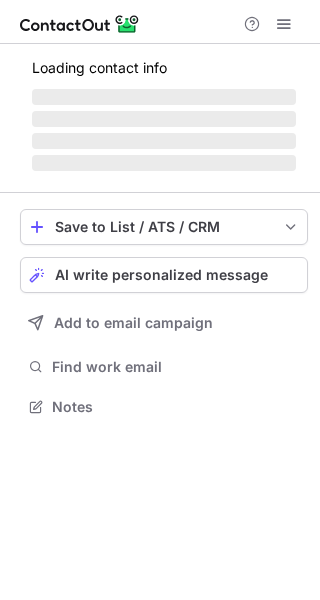 scroll, scrollTop: 0, scrollLeft: 0, axis: both 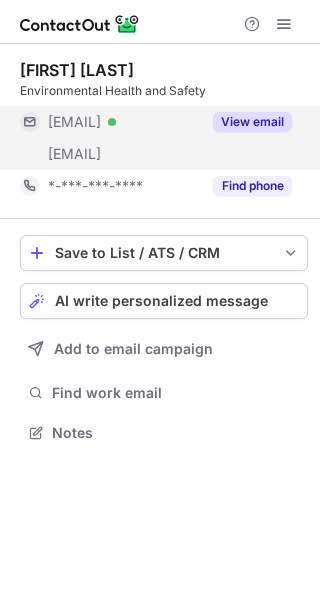 click on "View email" at bounding box center [252, 122] 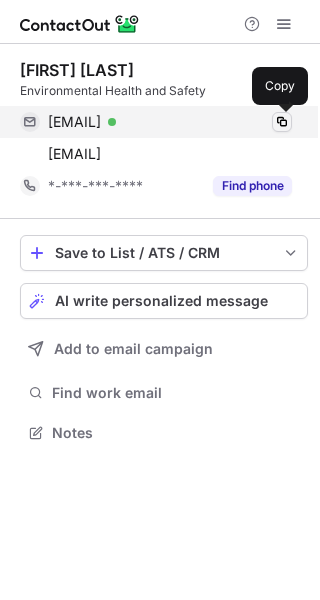 click at bounding box center [282, 122] 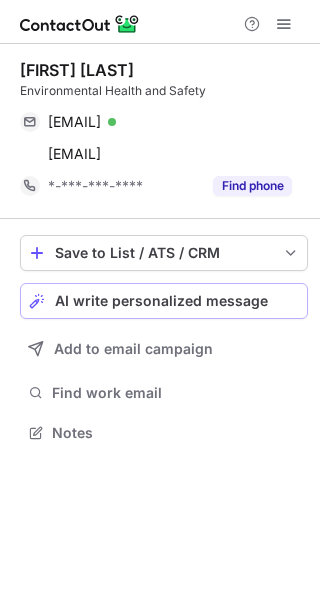 click on "AI write personalized message" at bounding box center [161, 301] 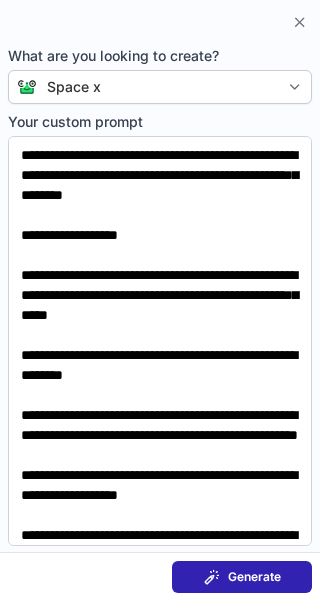 click on "Generate" at bounding box center (254, 577) 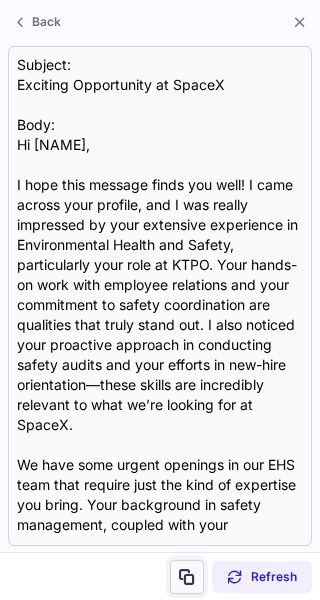 click at bounding box center (187, 577) 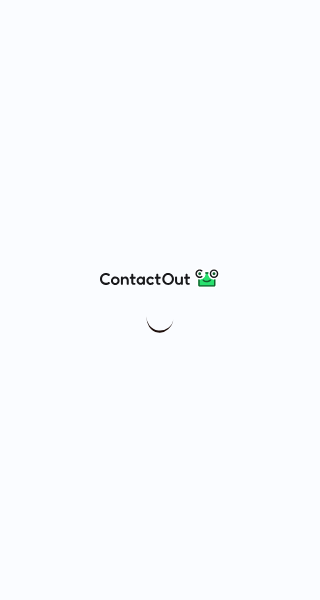 scroll, scrollTop: 0, scrollLeft: 0, axis: both 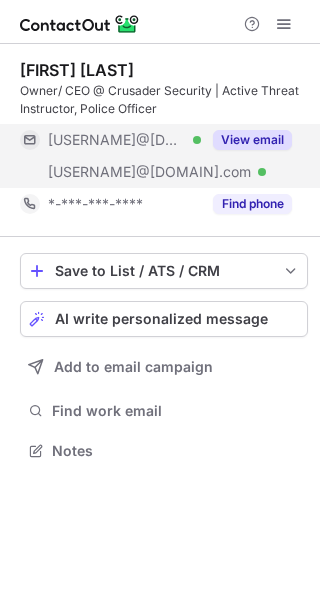 click on "View email" at bounding box center [252, 140] 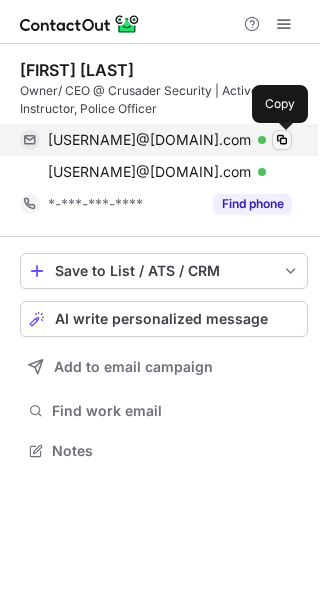 click at bounding box center [282, 140] 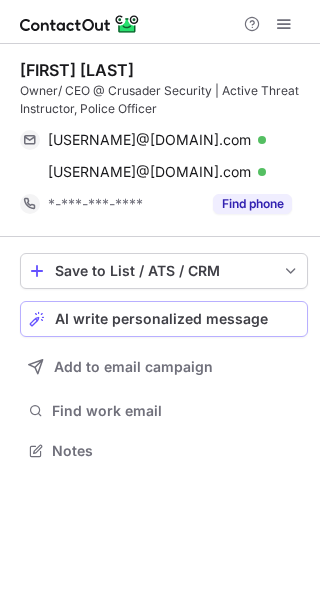 click on "AI write personalized message" at bounding box center (161, 319) 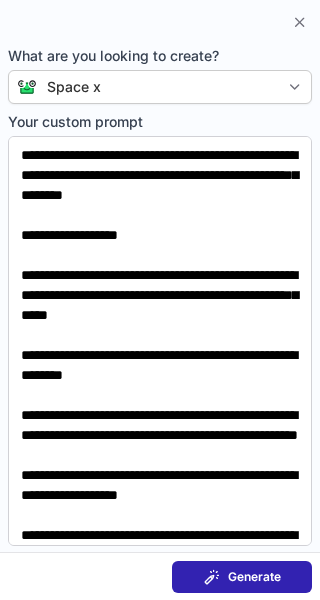 click on "Generate" at bounding box center (242, 577) 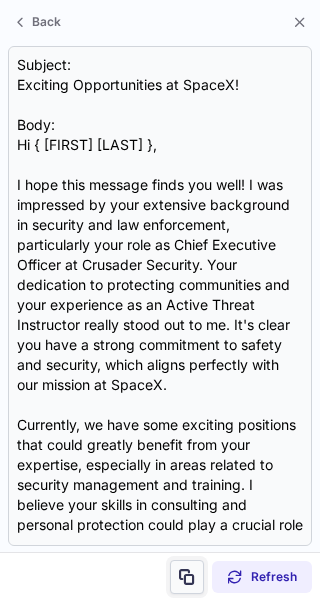 click at bounding box center [187, 577] 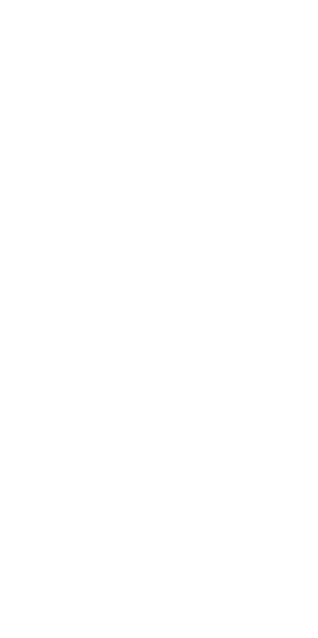 scroll, scrollTop: 0, scrollLeft: 0, axis: both 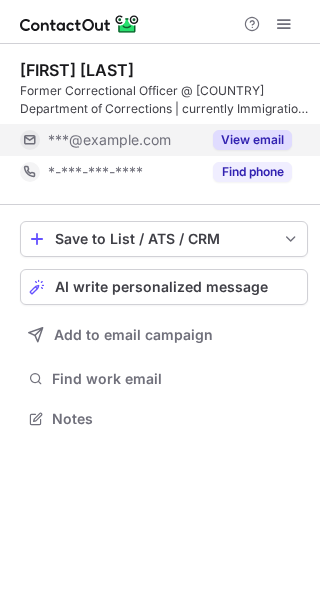 click on "View email" at bounding box center (252, 140) 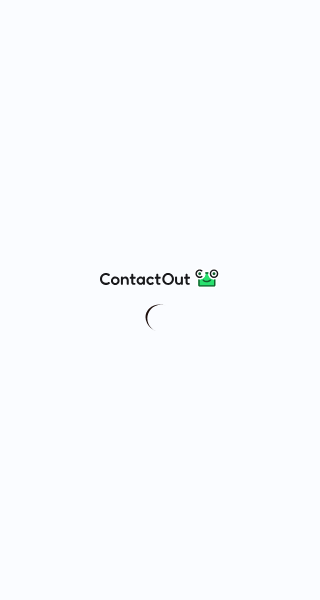 scroll, scrollTop: 0, scrollLeft: 0, axis: both 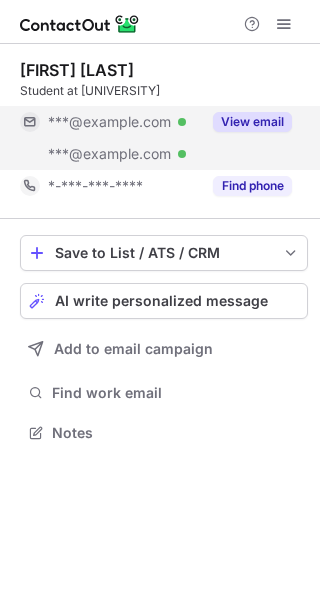 click on "View email" at bounding box center [252, 122] 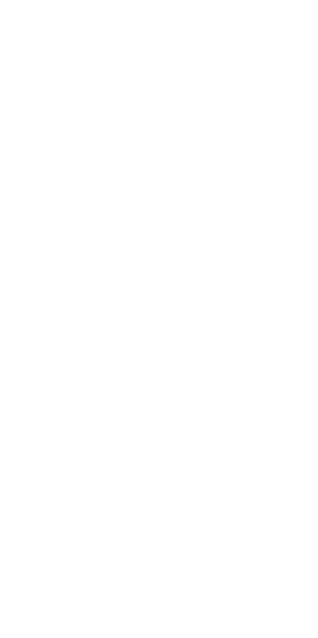 scroll, scrollTop: 0, scrollLeft: 0, axis: both 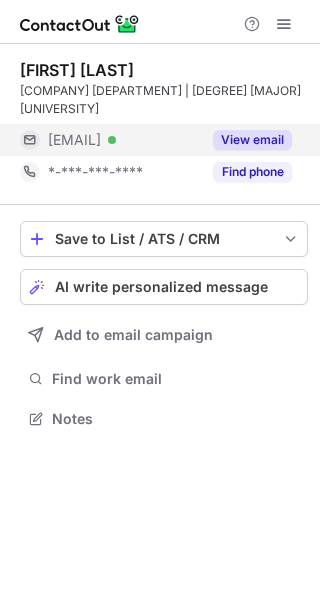 click on "View email" at bounding box center [246, 140] 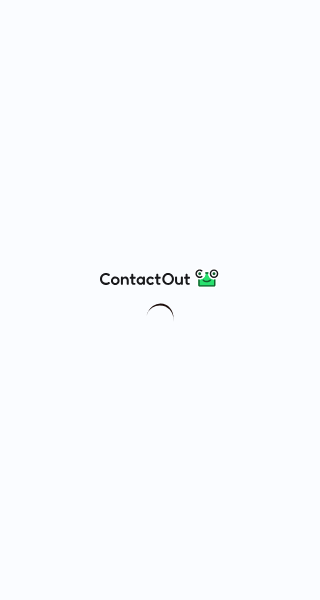 scroll, scrollTop: 0, scrollLeft: 0, axis: both 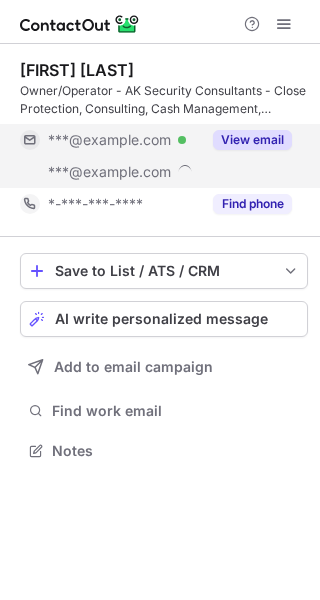 click on "View email" at bounding box center (252, 140) 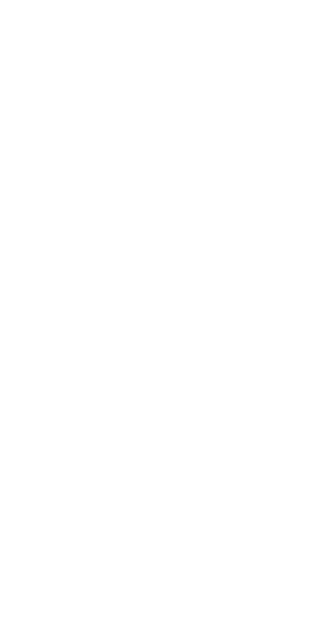 scroll, scrollTop: 0, scrollLeft: 0, axis: both 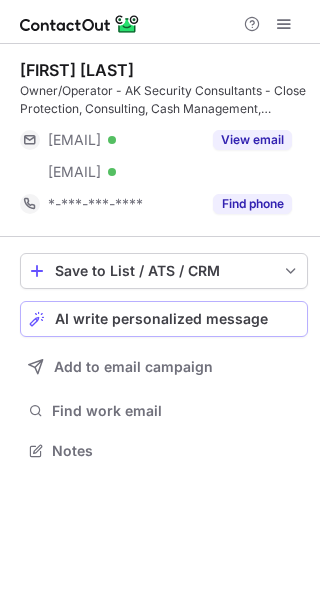 click on "AI write personalized message" at bounding box center [161, 319] 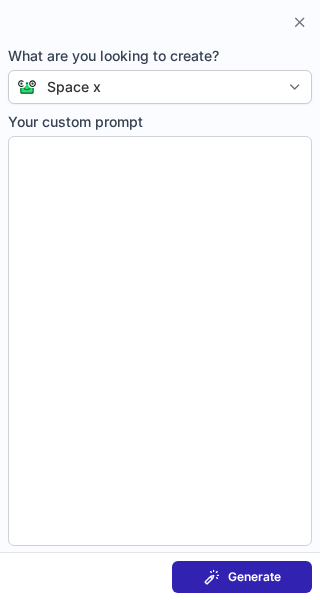 type on "**********" 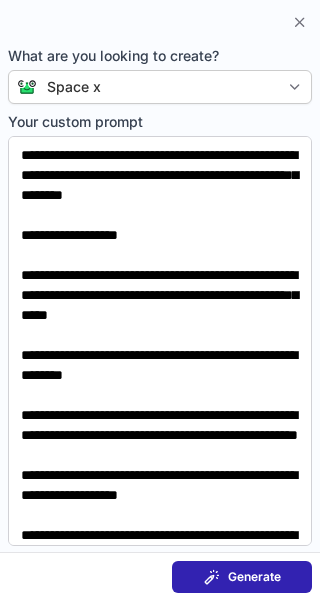 click at bounding box center [212, 577] 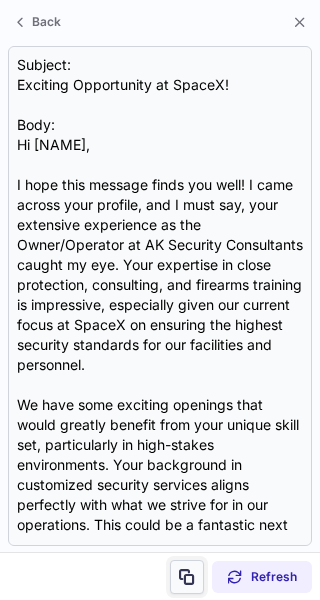 click at bounding box center [187, 577] 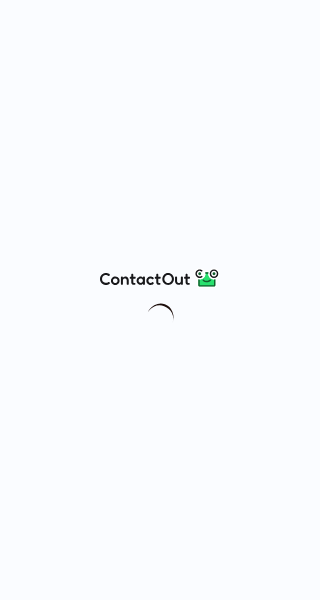 scroll, scrollTop: 0, scrollLeft: 0, axis: both 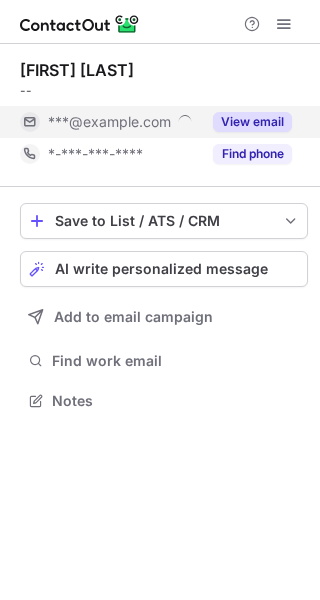 click on "View email" at bounding box center [252, 122] 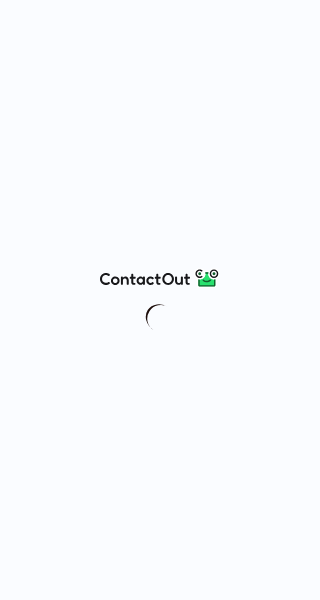 scroll, scrollTop: 0, scrollLeft: 0, axis: both 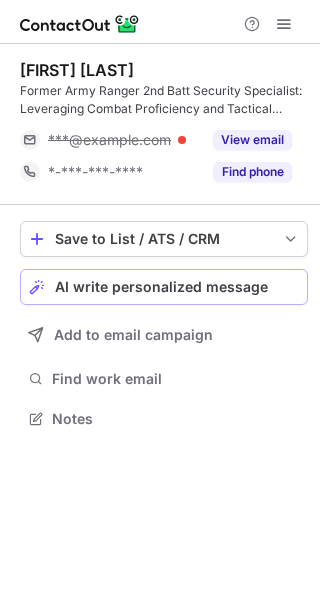 click on "AI write personalized message" at bounding box center (164, 287) 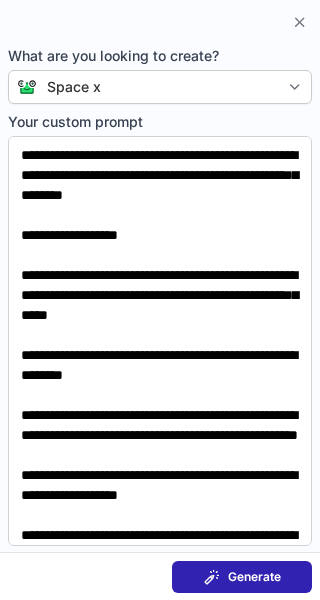 click on "Generate" at bounding box center [242, 577] 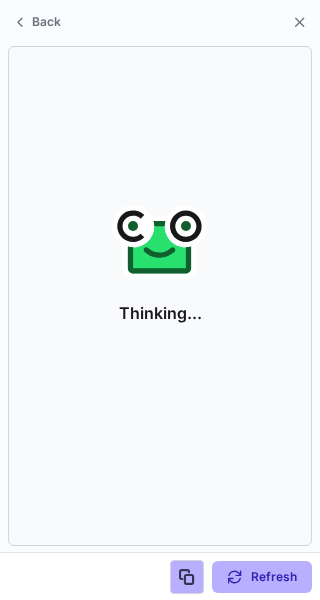 scroll, scrollTop: 373, scrollLeft: 320, axis: both 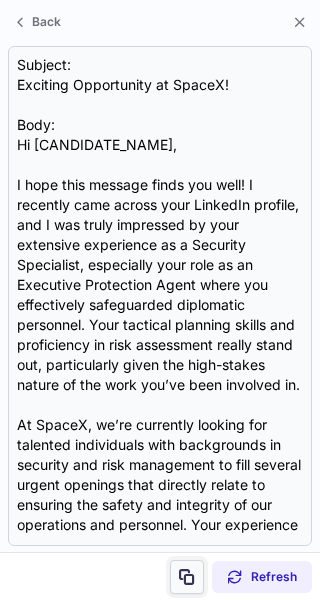 click at bounding box center (187, 577) 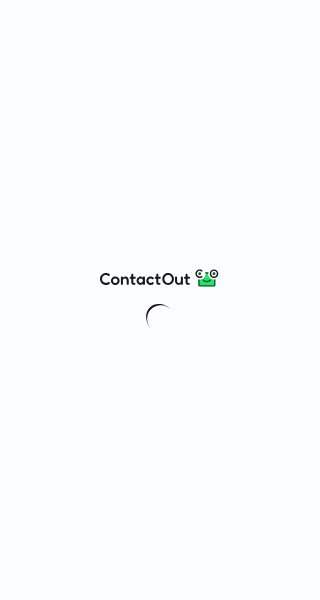 scroll, scrollTop: 0, scrollLeft: 0, axis: both 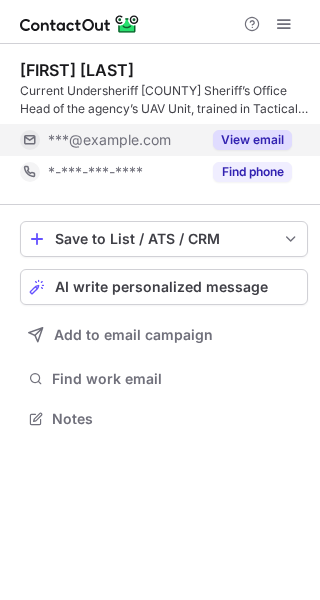 click on "View email" at bounding box center (252, 140) 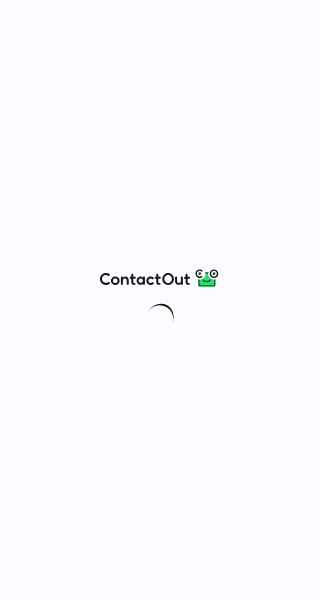 scroll, scrollTop: 0, scrollLeft: 0, axis: both 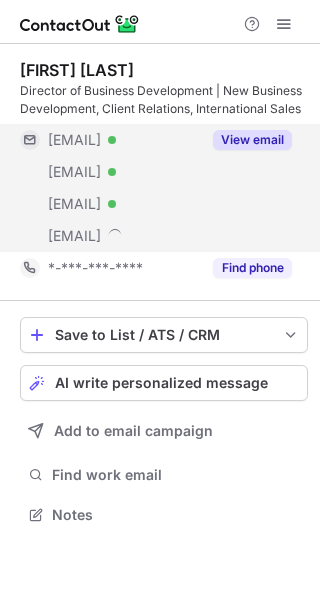 click on "View email" at bounding box center [252, 140] 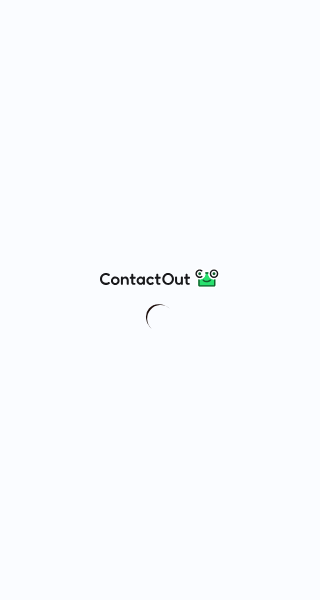 scroll, scrollTop: 0, scrollLeft: 0, axis: both 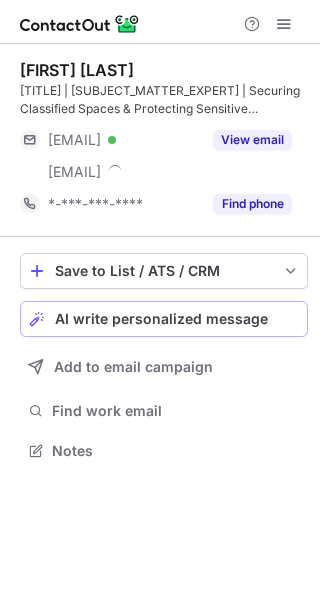 click on "AI write personalized message" at bounding box center (161, 319) 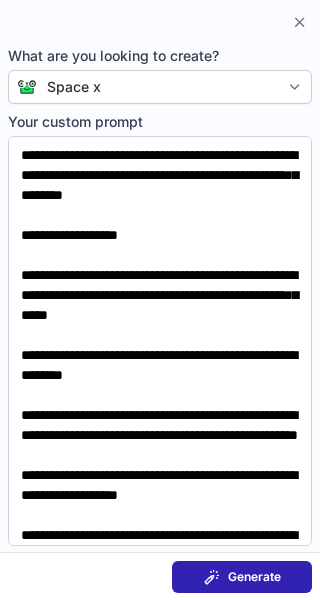 click on "Generate" at bounding box center [242, 577] 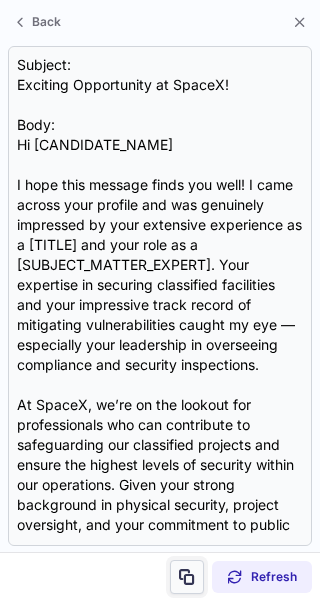 click at bounding box center (187, 577) 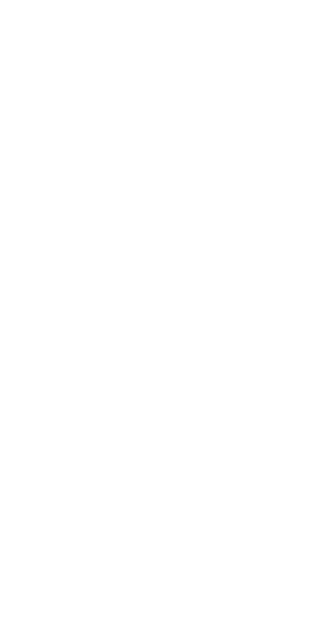 scroll, scrollTop: 0, scrollLeft: 0, axis: both 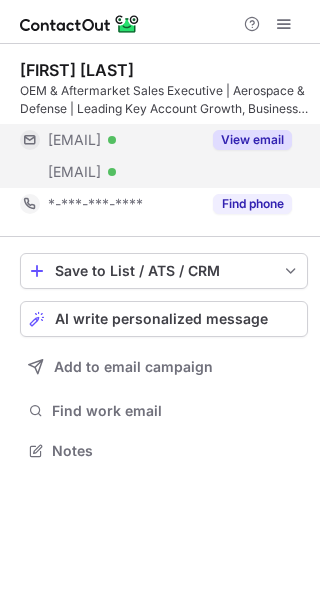 click on "View email" at bounding box center (252, 140) 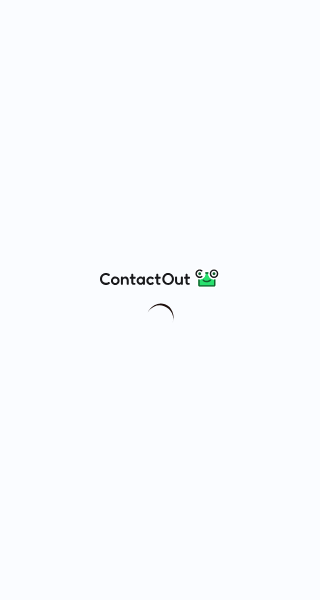 scroll, scrollTop: 0, scrollLeft: 0, axis: both 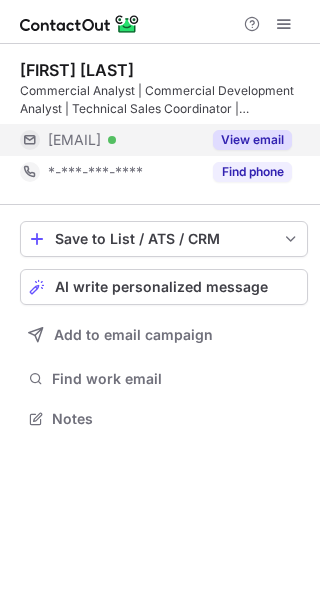 click on "View email" at bounding box center [252, 140] 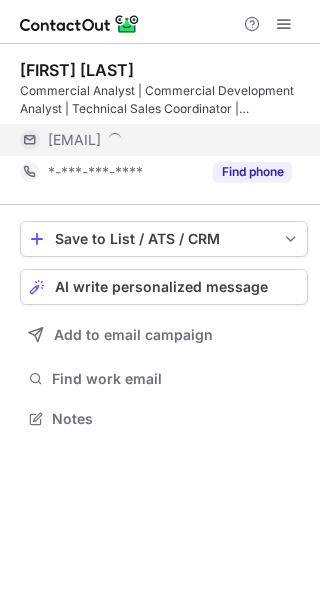 scroll, scrollTop: 10, scrollLeft: 10, axis: both 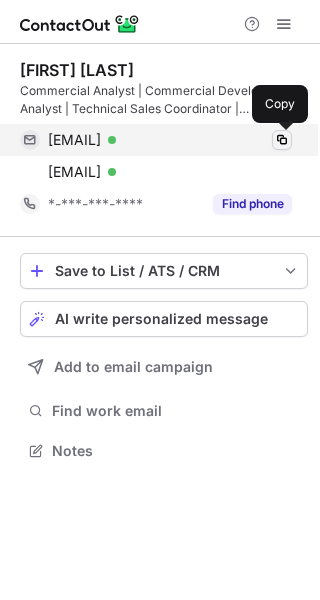 click at bounding box center (282, 140) 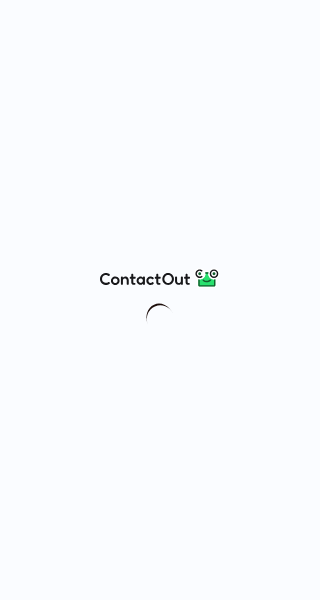 scroll, scrollTop: 0, scrollLeft: 0, axis: both 